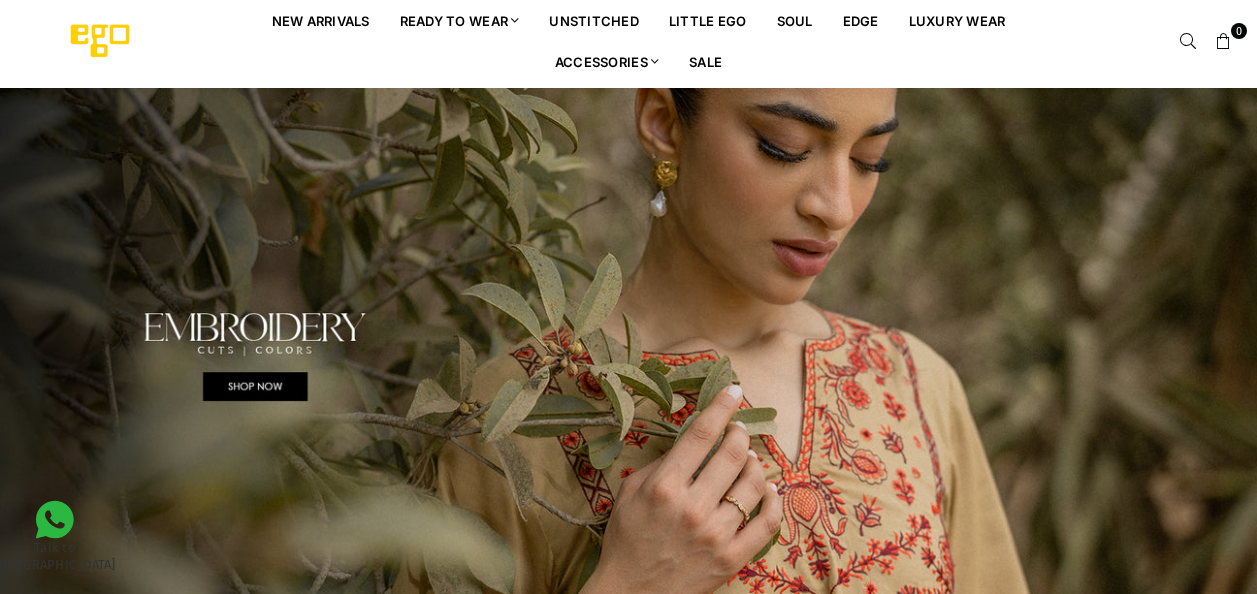scroll, scrollTop: 240, scrollLeft: 0, axis: vertical 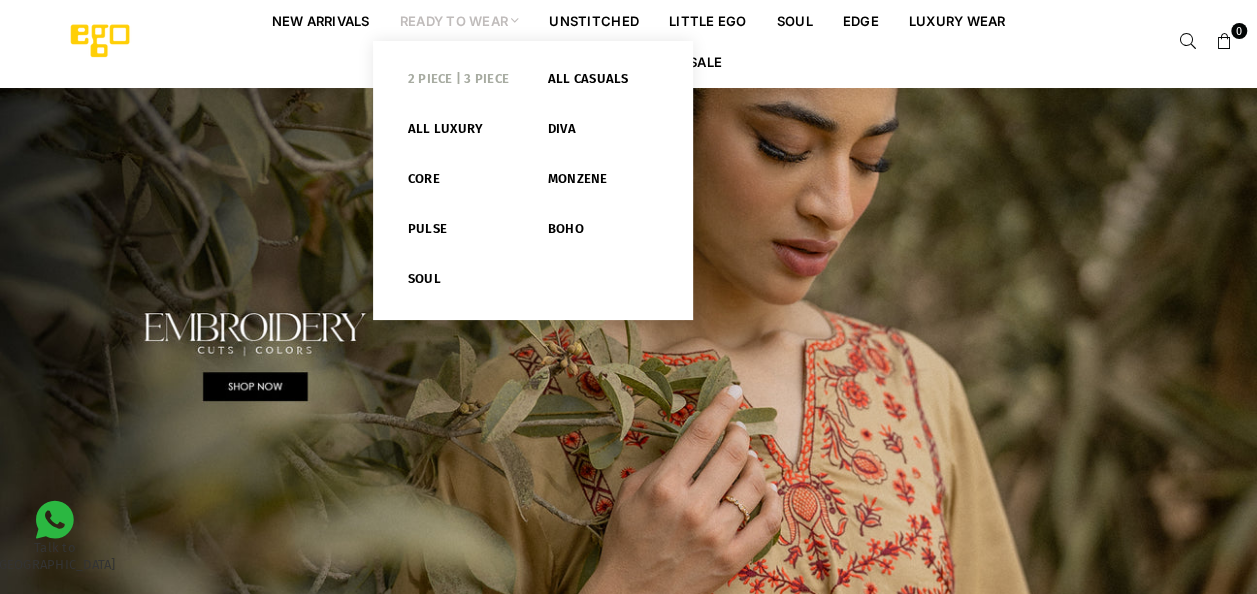 click on "2 PIECE | 3 PIECE" at bounding box center [463, 83] 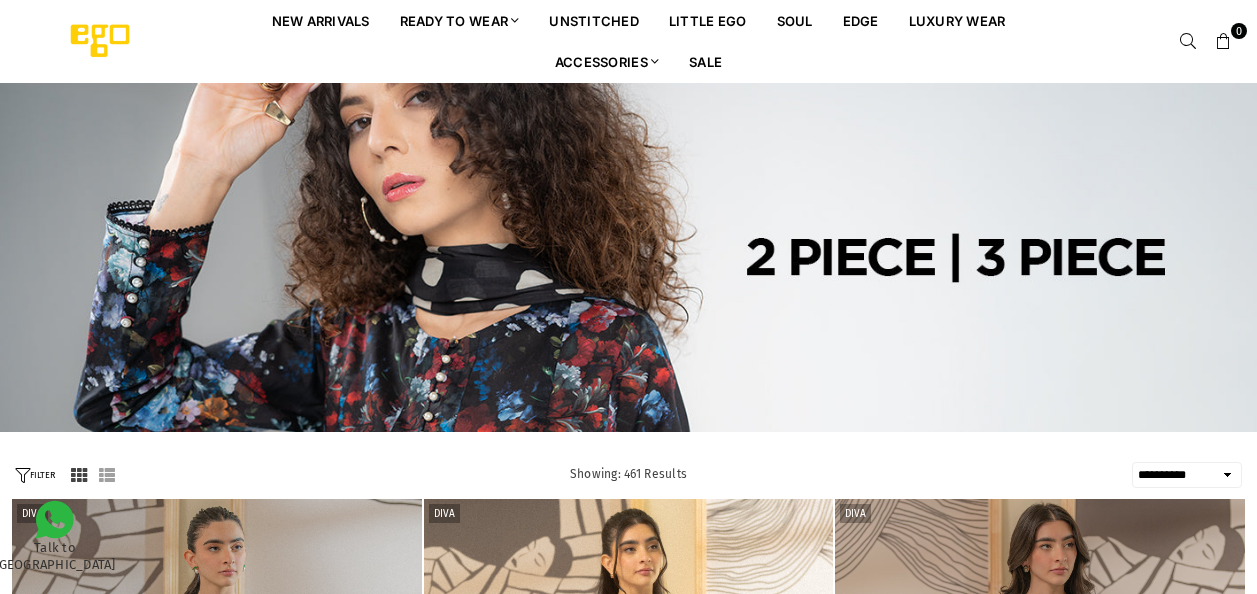 select on "**********" 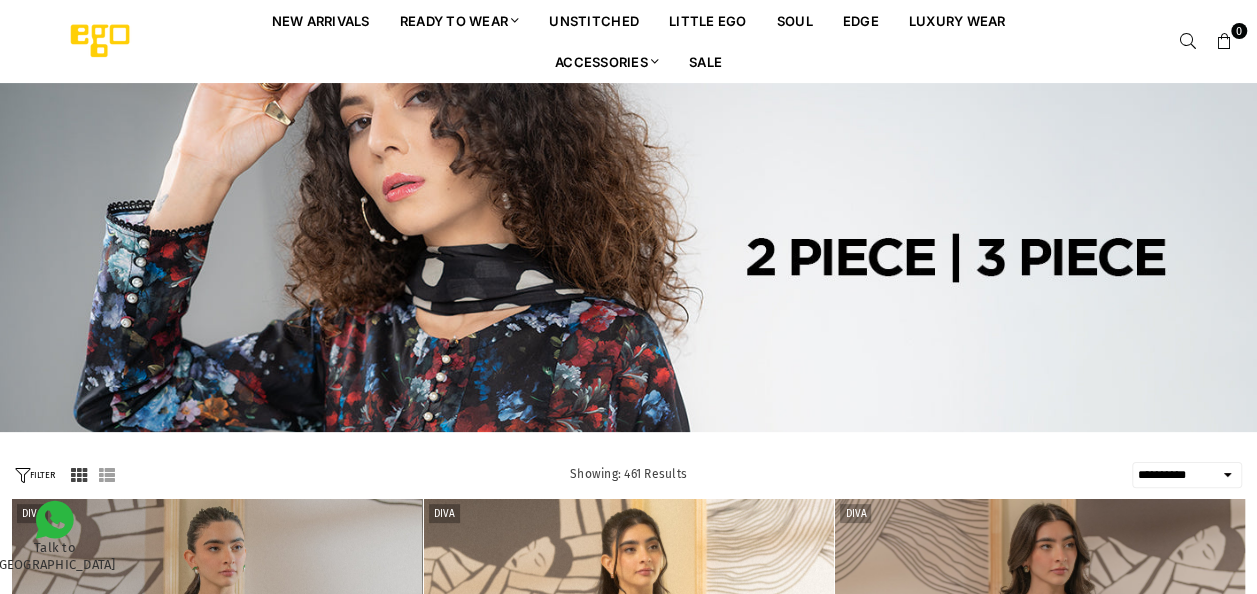 scroll, scrollTop: 0, scrollLeft: 0, axis: both 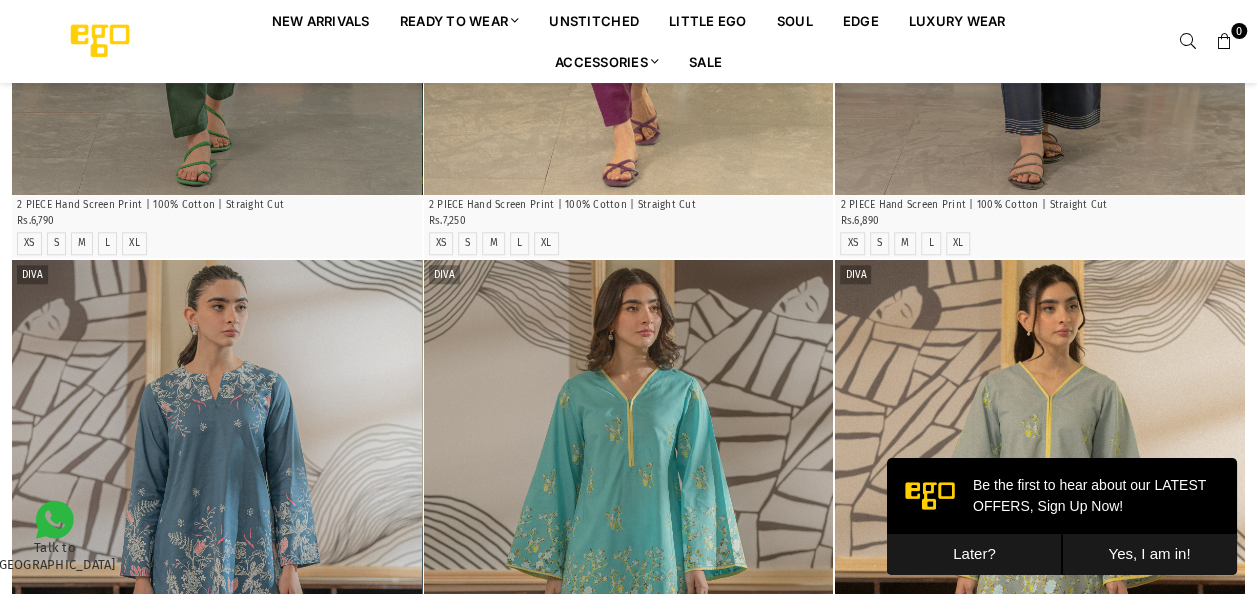 click on "Later?" at bounding box center (974, 554) 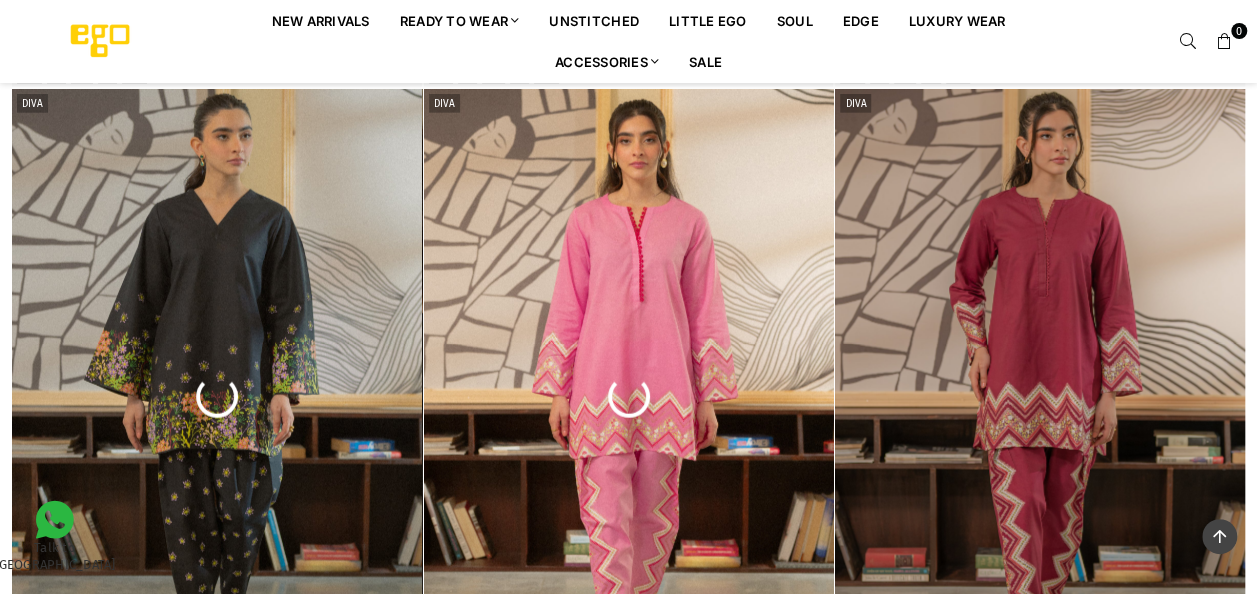 scroll, scrollTop: 2453, scrollLeft: 0, axis: vertical 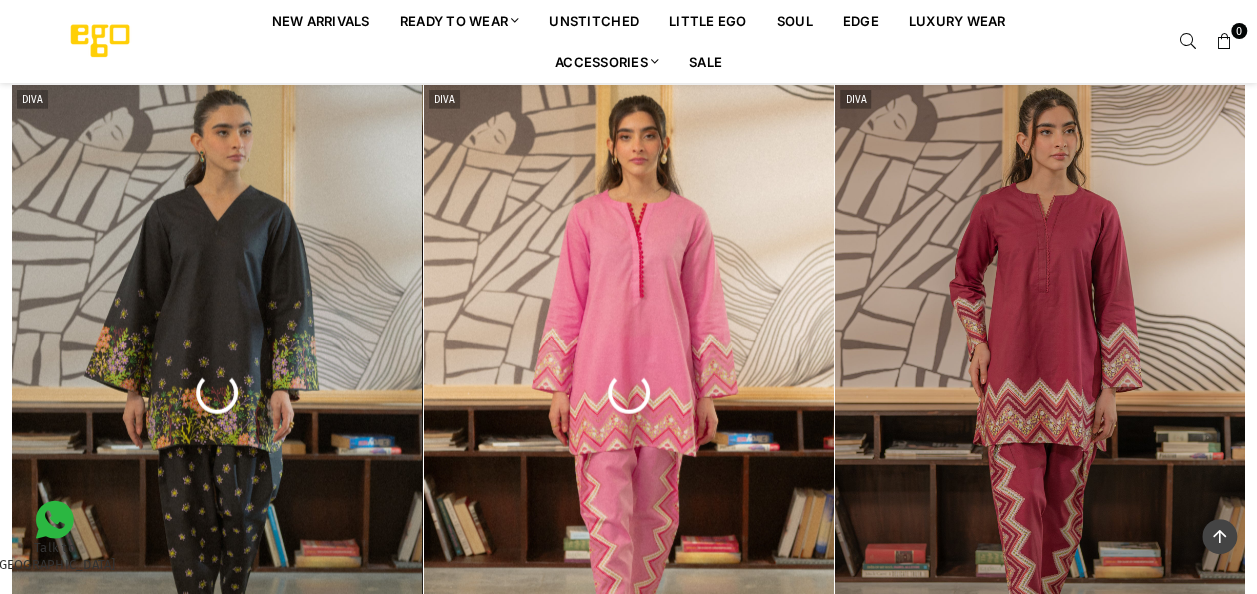 click on "New Arrivals  Ready to Wear  2 PIECE | 3 PIECE All Casuals All Luxury Diva Core Monzene Pulse Boho Soul unstitched  Little EGO  Soul  EDGE  Luxury Wear  Accessories  Bottoms Wraps Inner Sale" at bounding box center [643, 41] 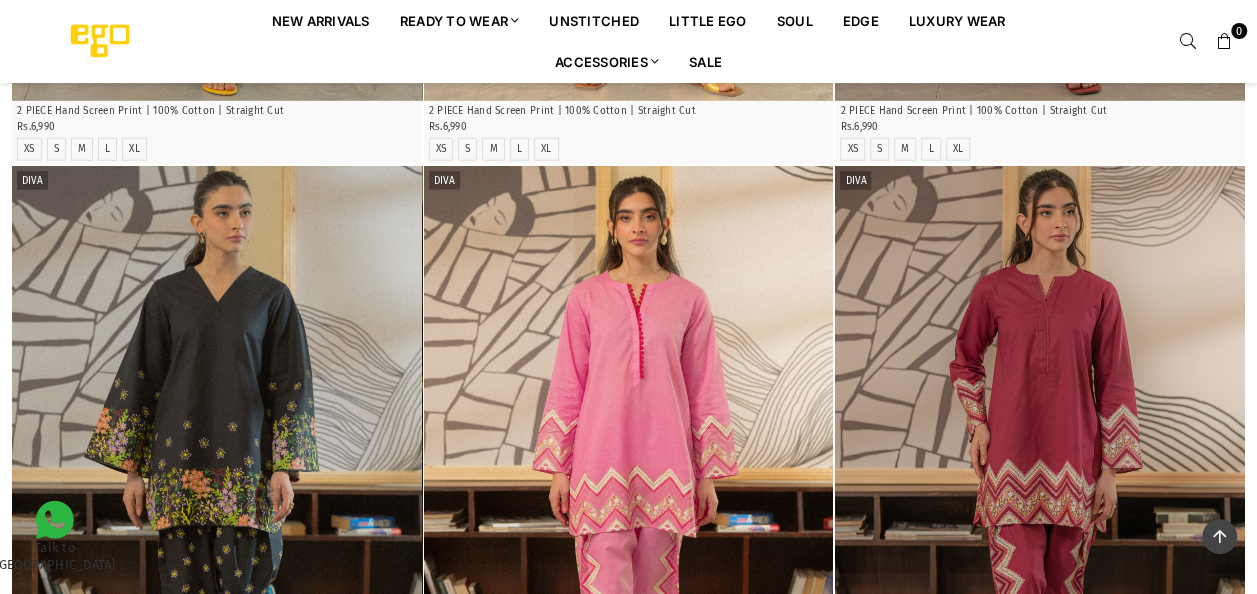 scroll, scrollTop: 2336, scrollLeft: 0, axis: vertical 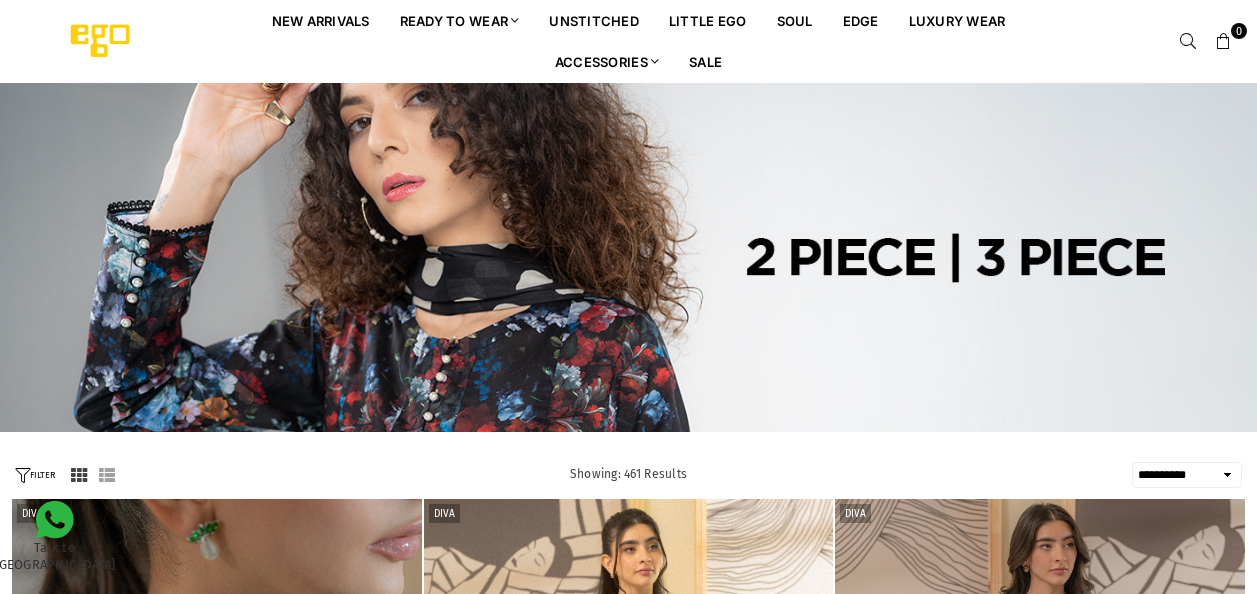 select on "**********" 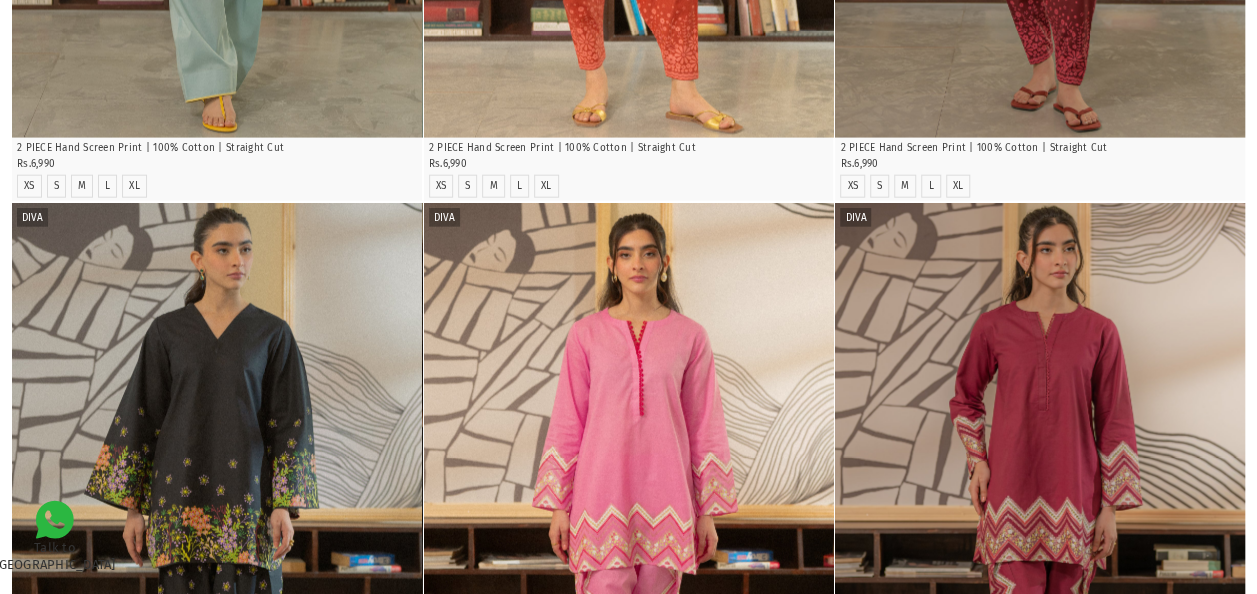 scroll, scrollTop: 0, scrollLeft: 0, axis: both 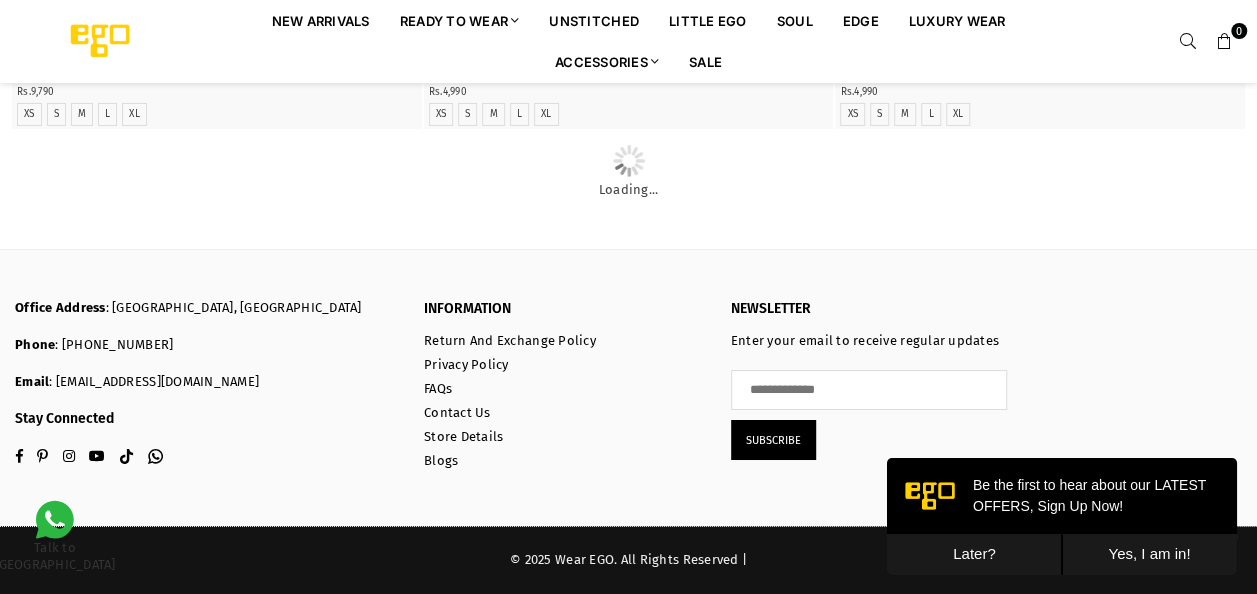 click on "Later?" at bounding box center [974, 554] 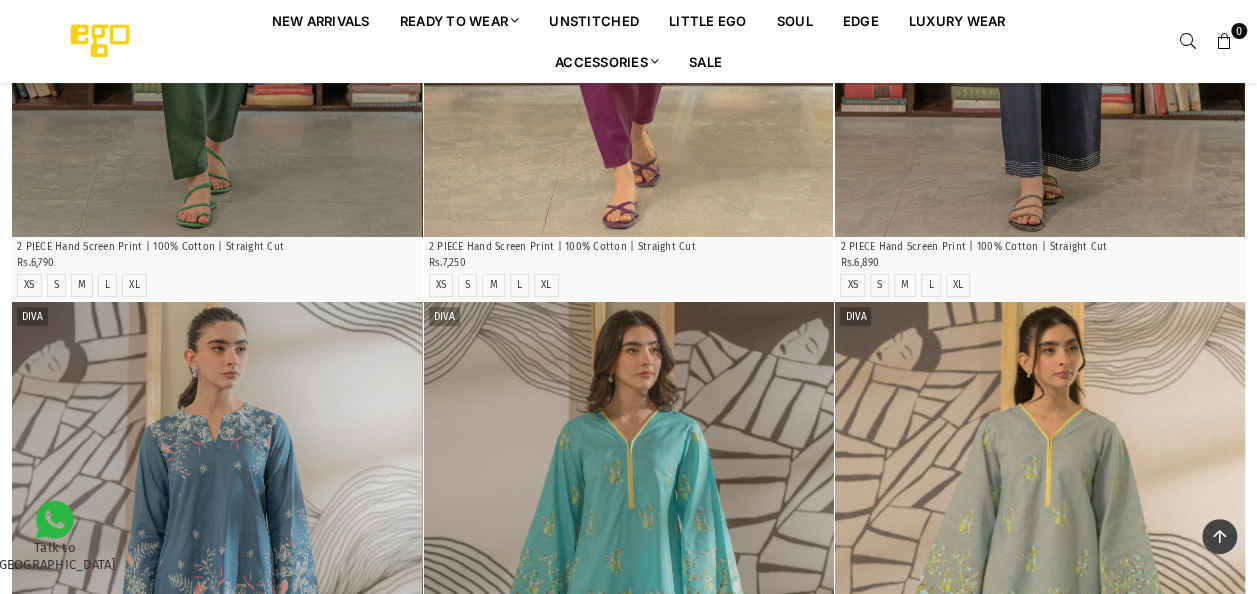 scroll, scrollTop: 10998, scrollLeft: 0, axis: vertical 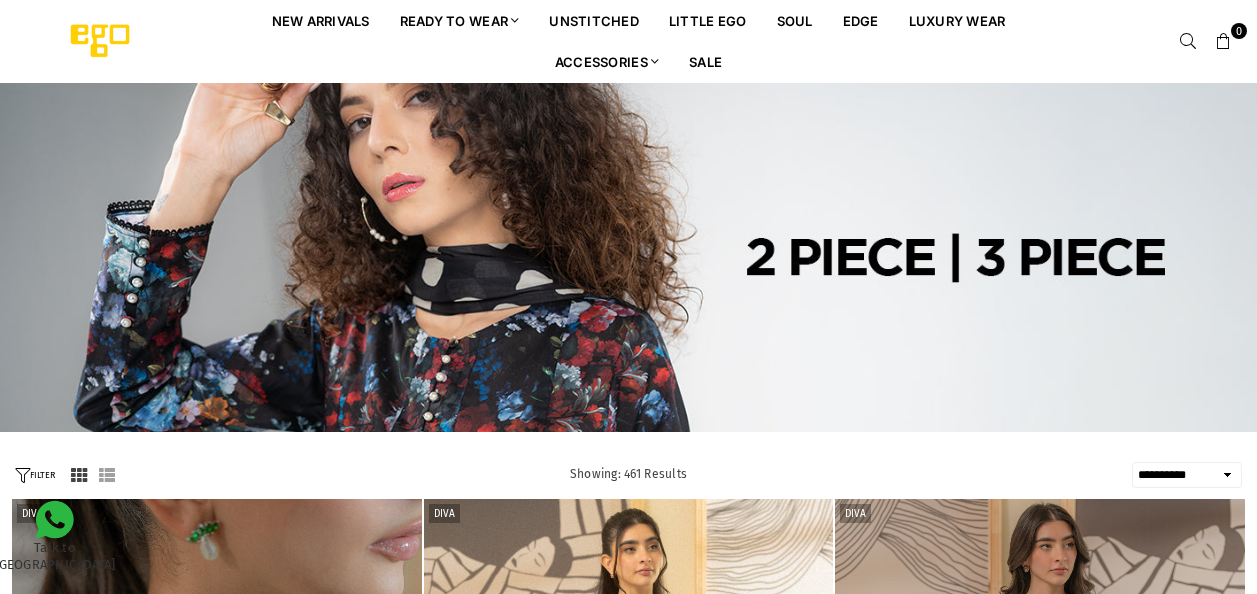 select on "**********" 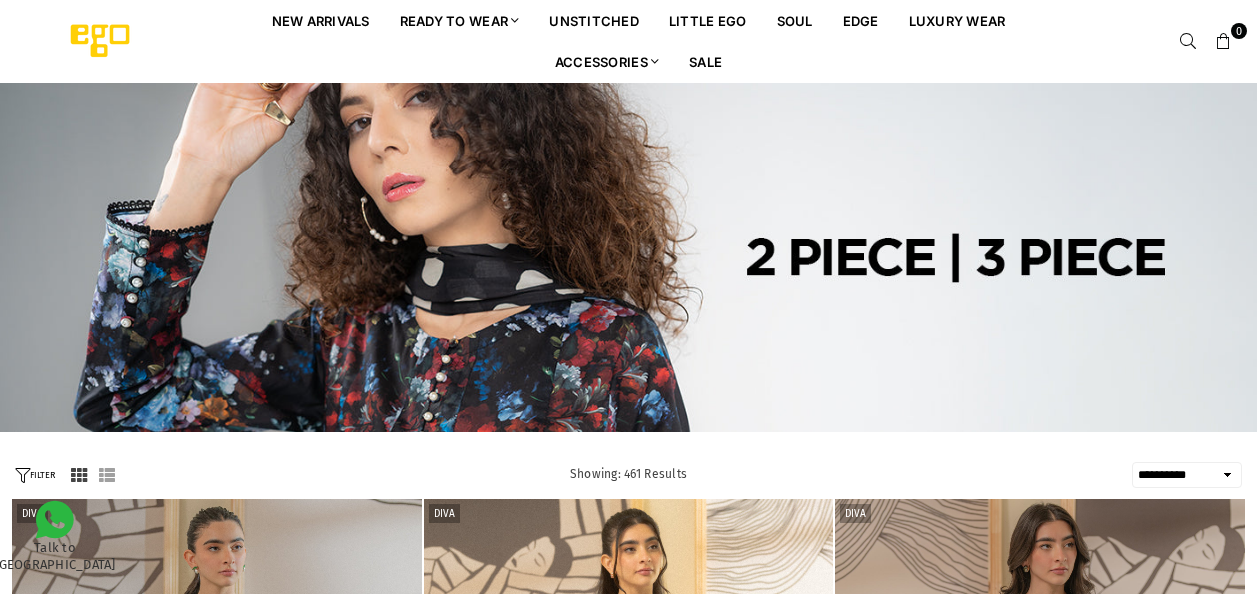 scroll, scrollTop: 0, scrollLeft: 0, axis: both 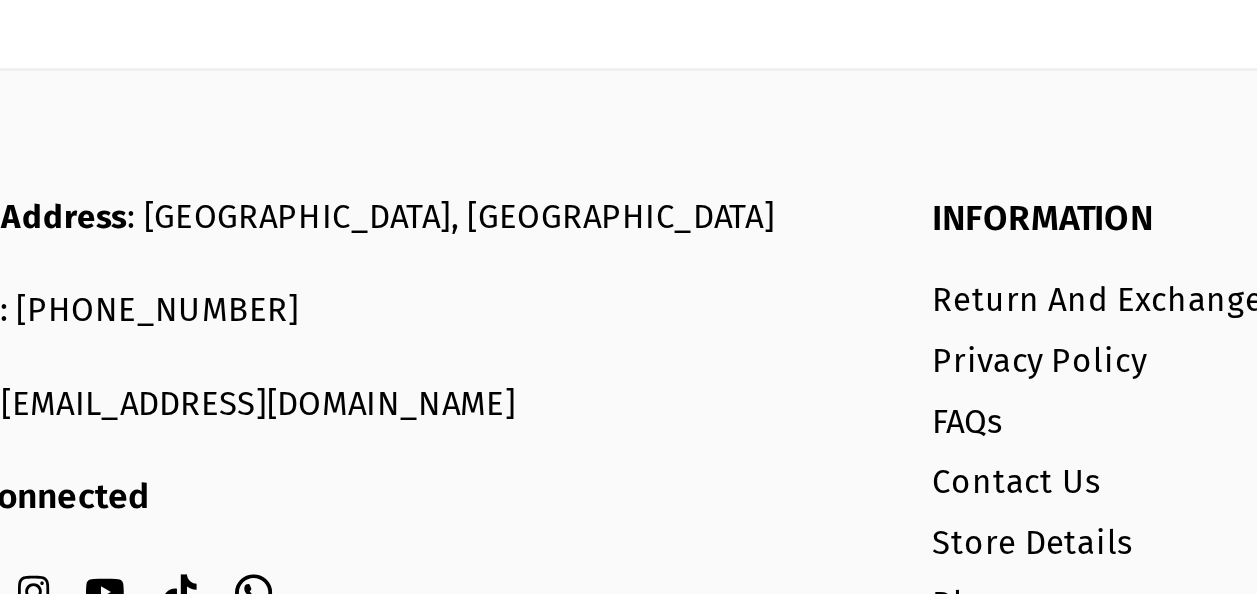 click at bounding box center [217, -389] 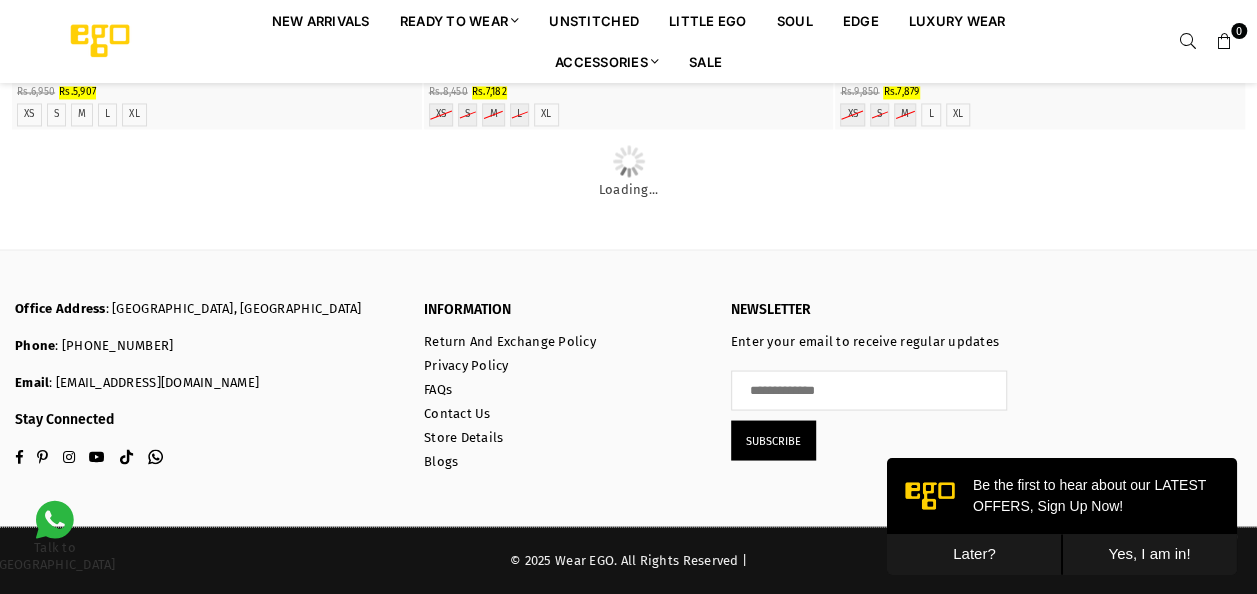 scroll, scrollTop: 25582, scrollLeft: 0, axis: vertical 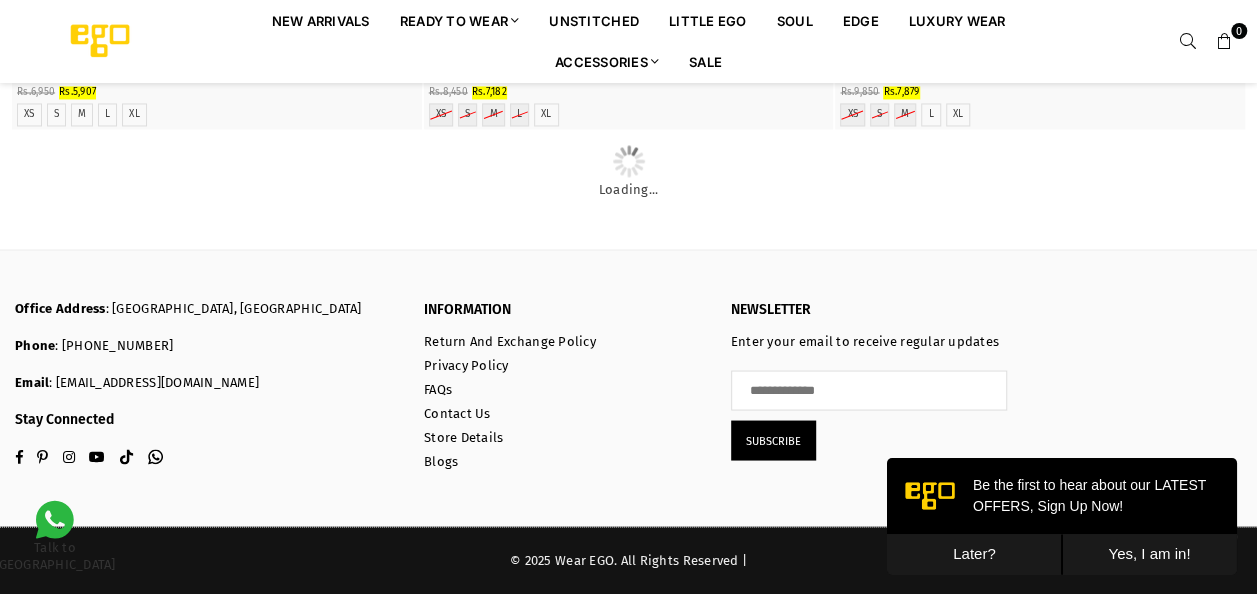 click at bounding box center (629, -64) 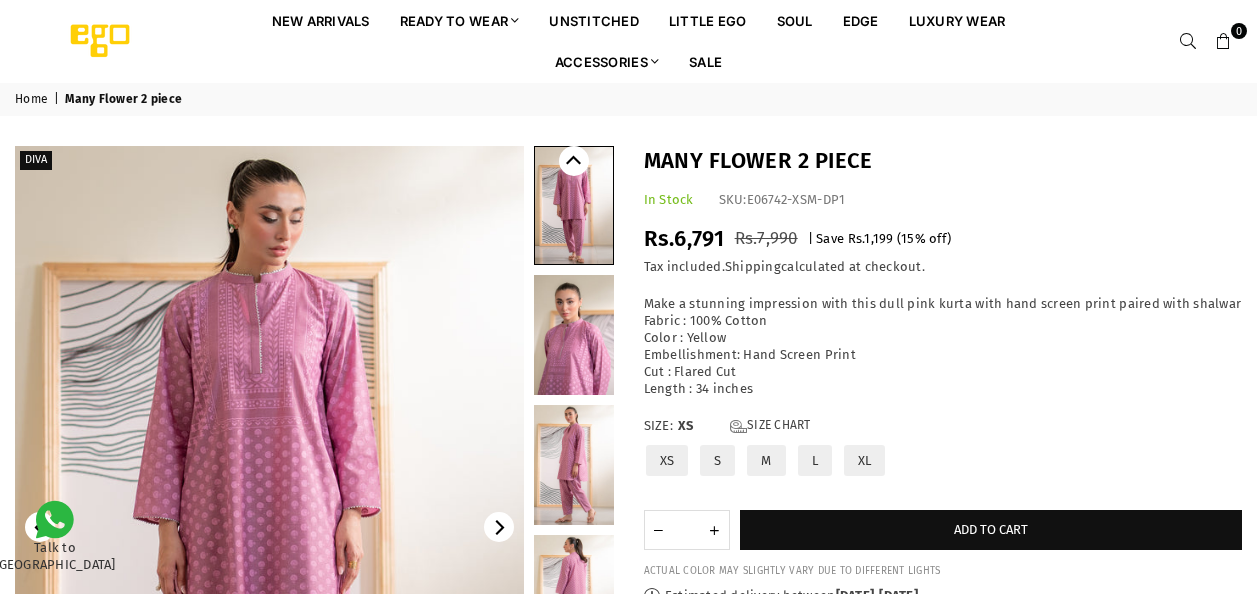 scroll, scrollTop: 0, scrollLeft: 0, axis: both 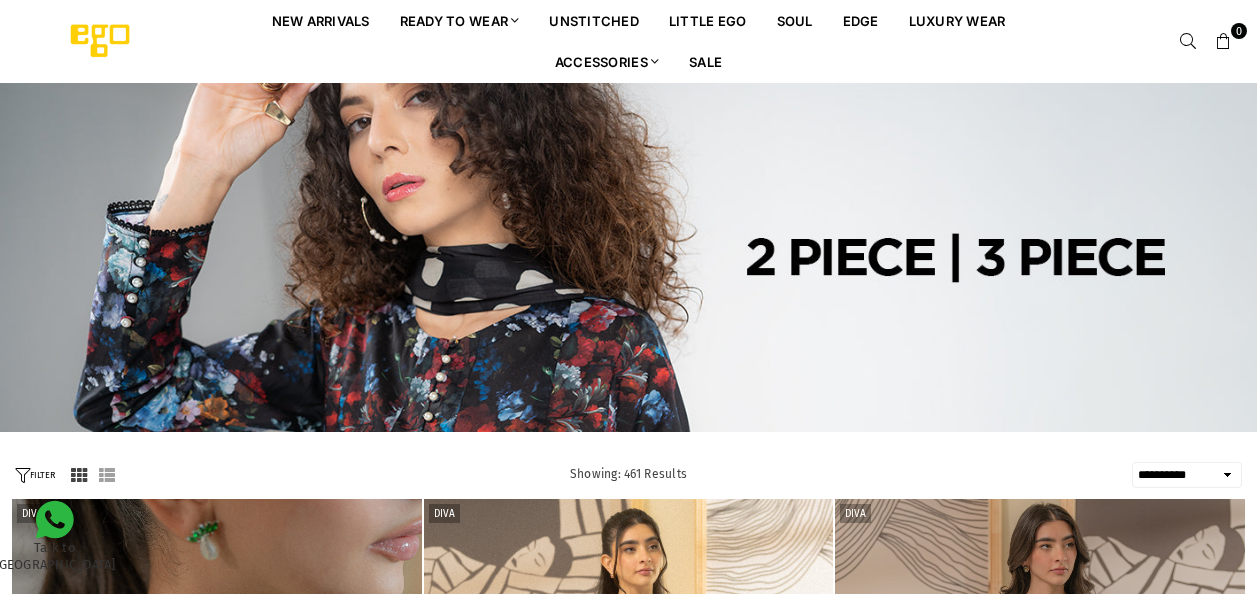 select on "**********" 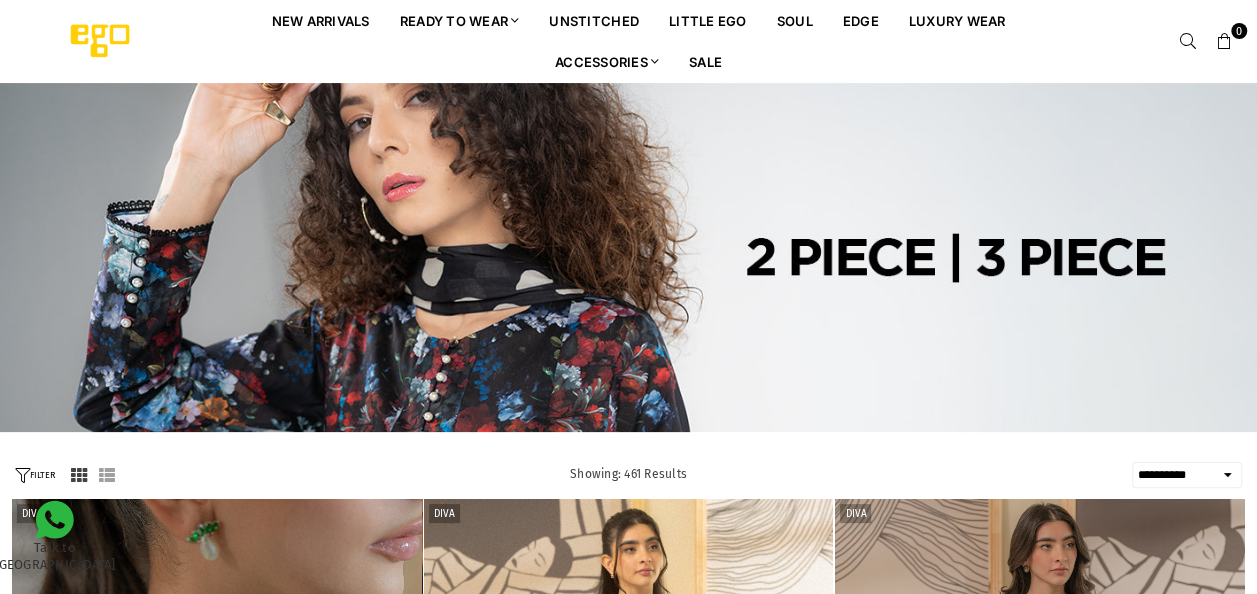 scroll, scrollTop: 0, scrollLeft: 0, axis: both 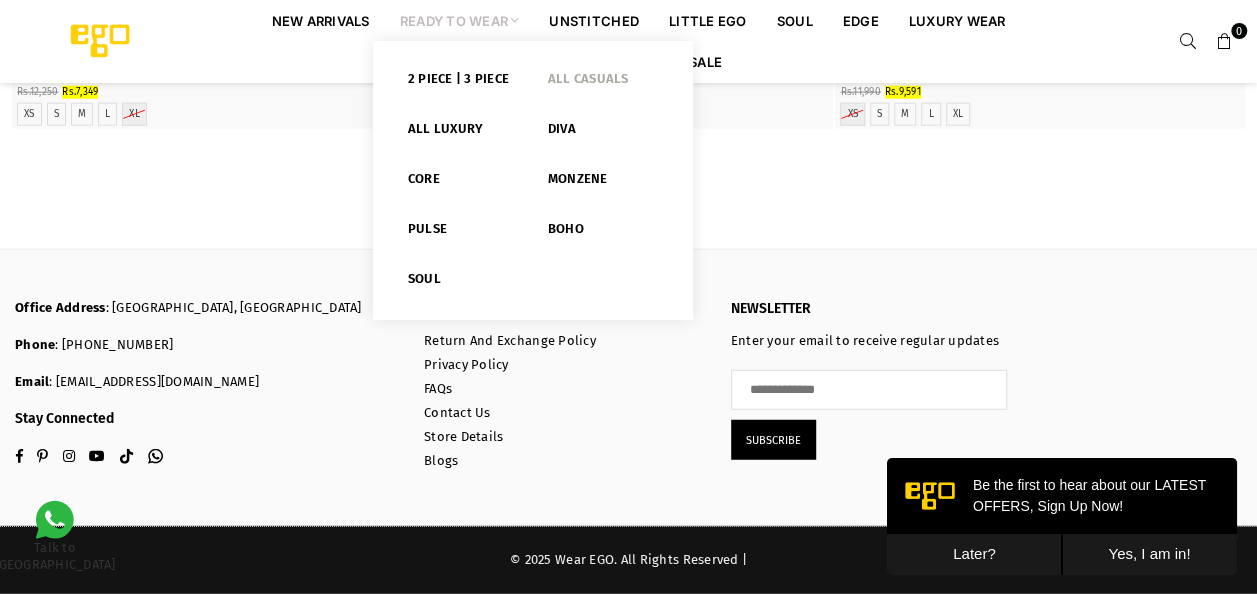 click on "All Casuals" at bounding box center (603, 83) 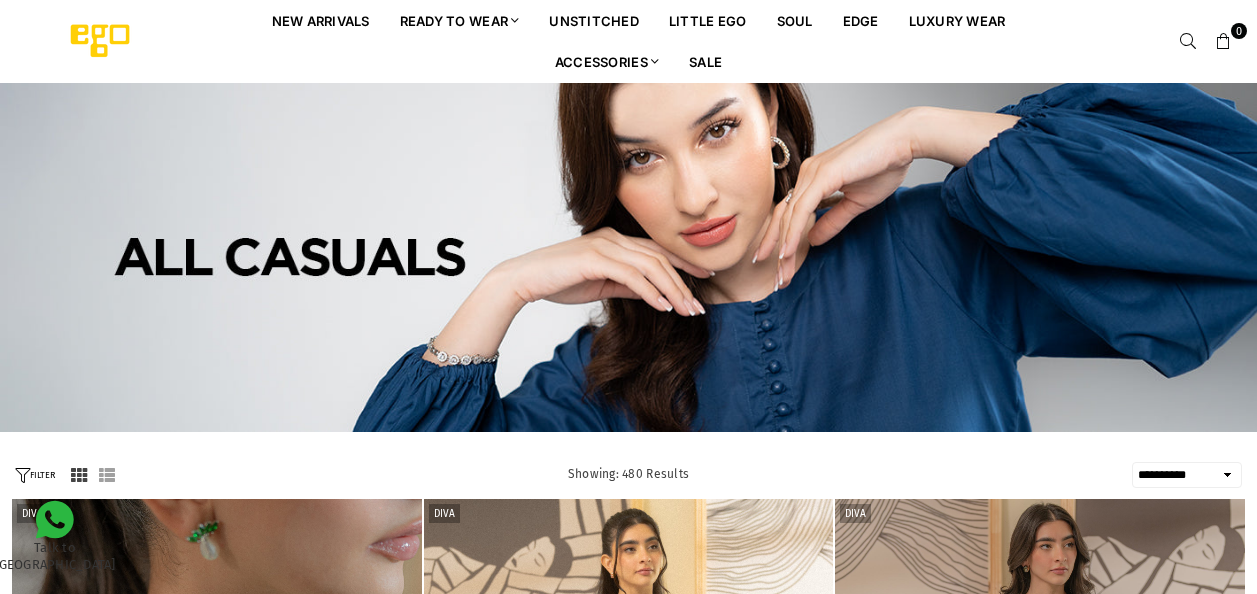 select on "**********" 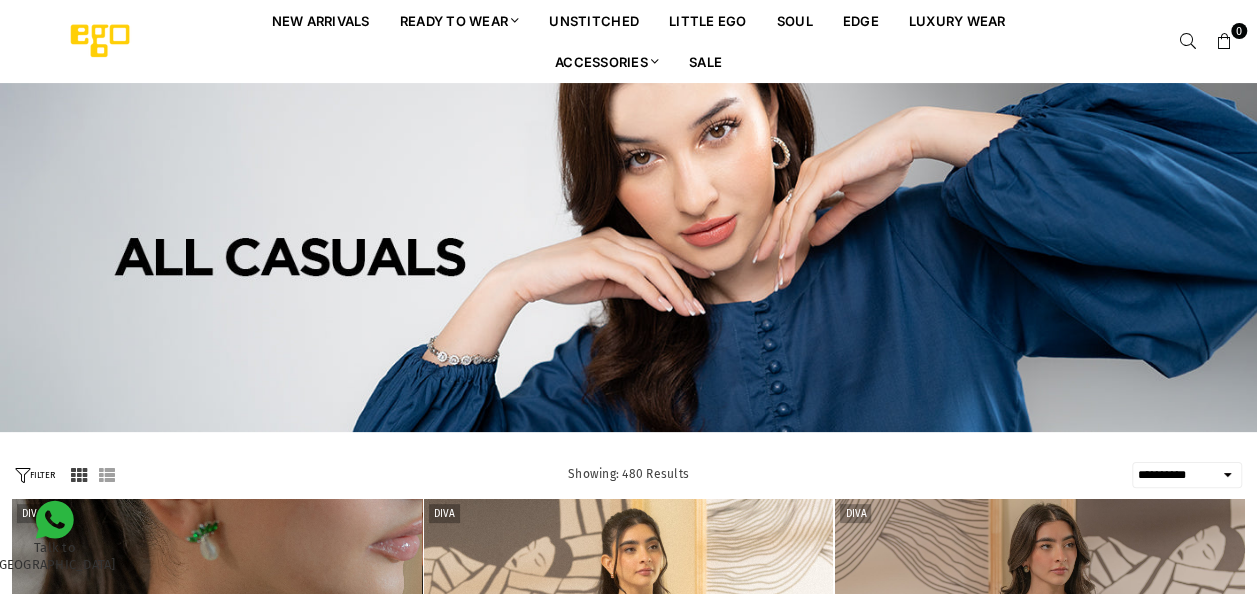 scroll, scrollTop: 0, scrollLeft: 0, axis: both 